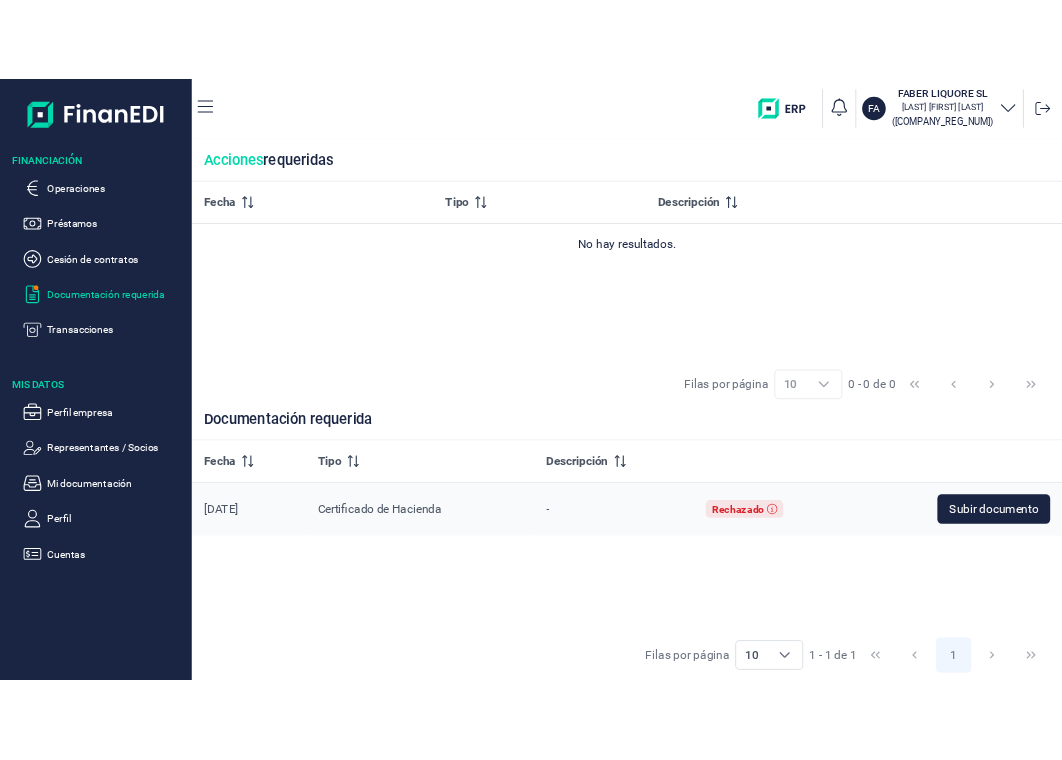 scroll, scrollTop: 0, scrollLeft: 0, axis: both 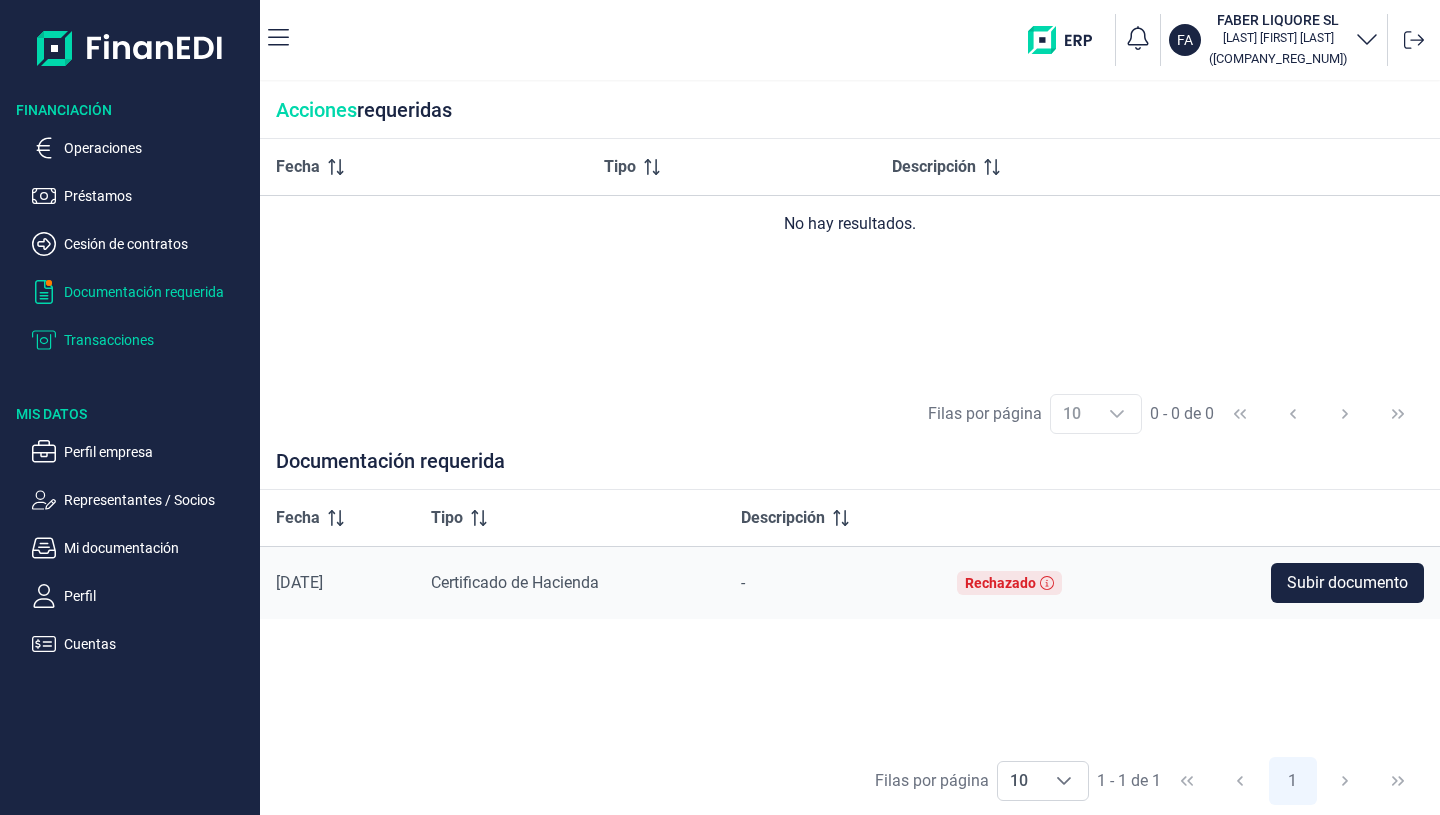 click on "Transacciones" at bounding box center (158, 340) 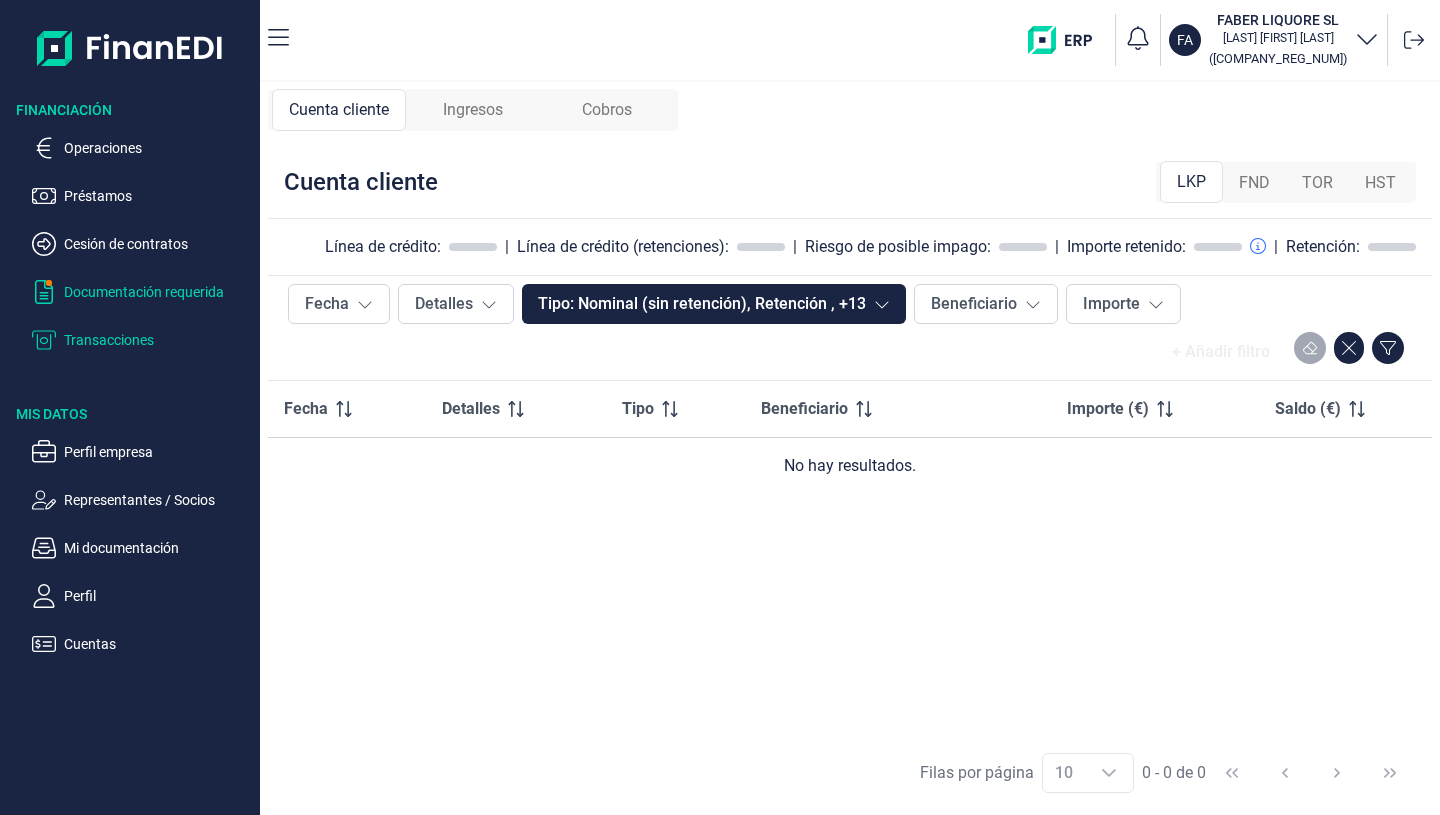 click on "Documentación requerida" at bounding box center [158, 292] 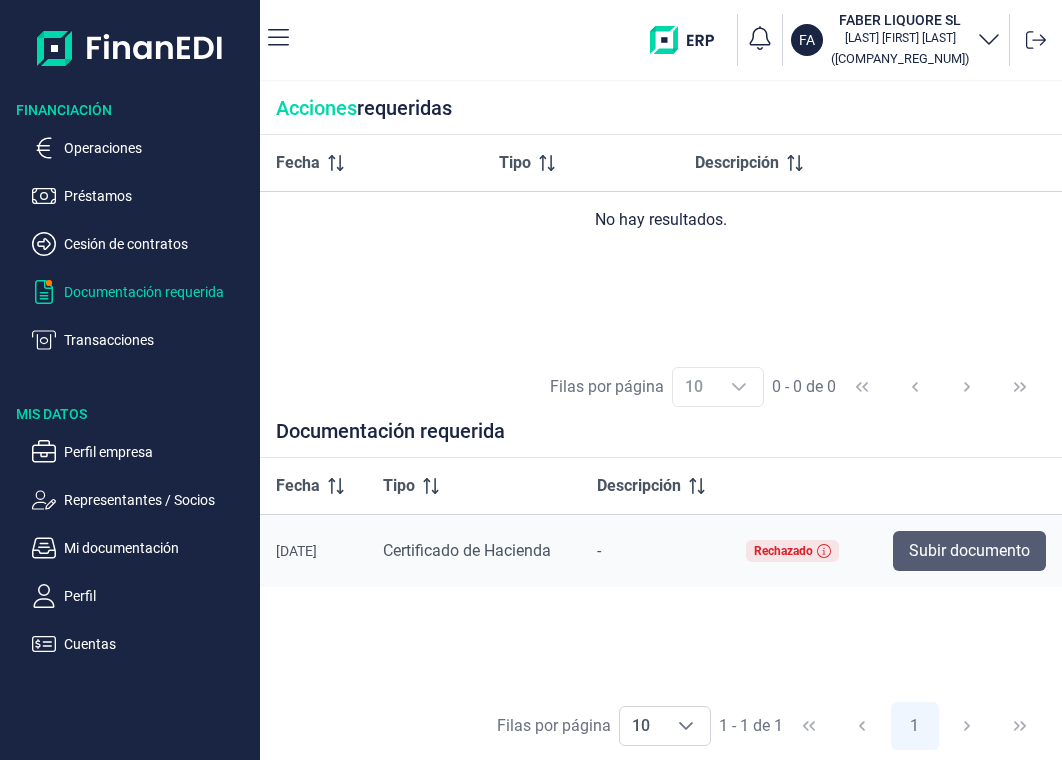 click on "Subir documento" at bounding box center (969, 551) 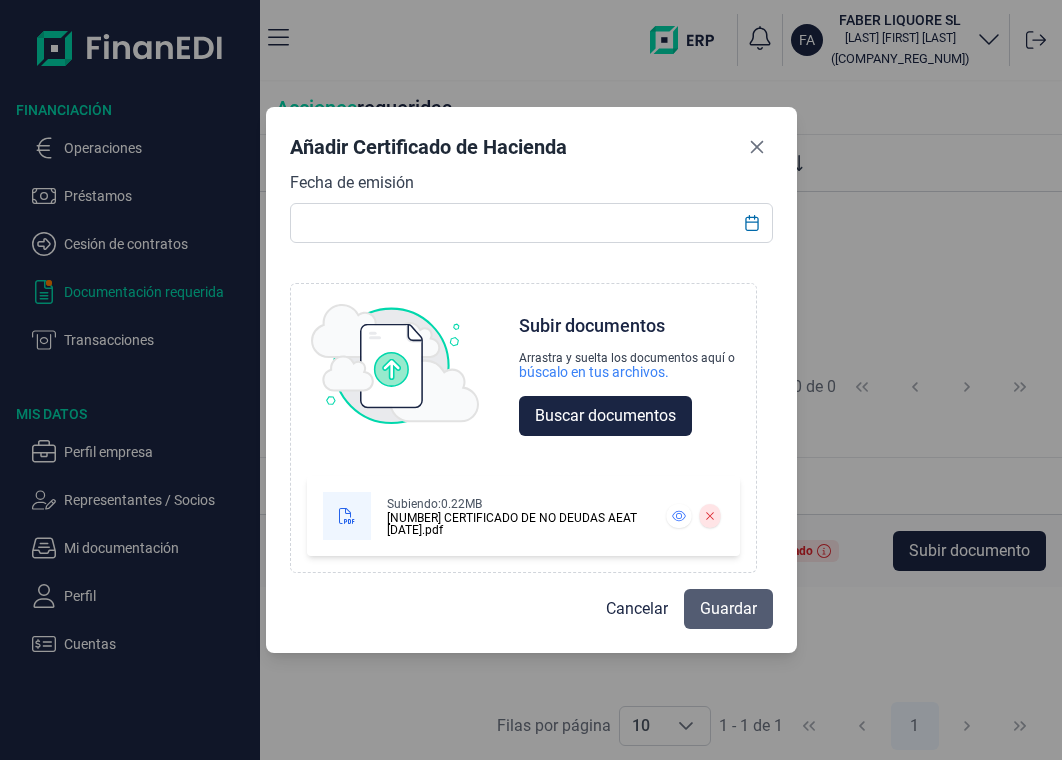 click on "Guardar" at bounding box center [728, 609] 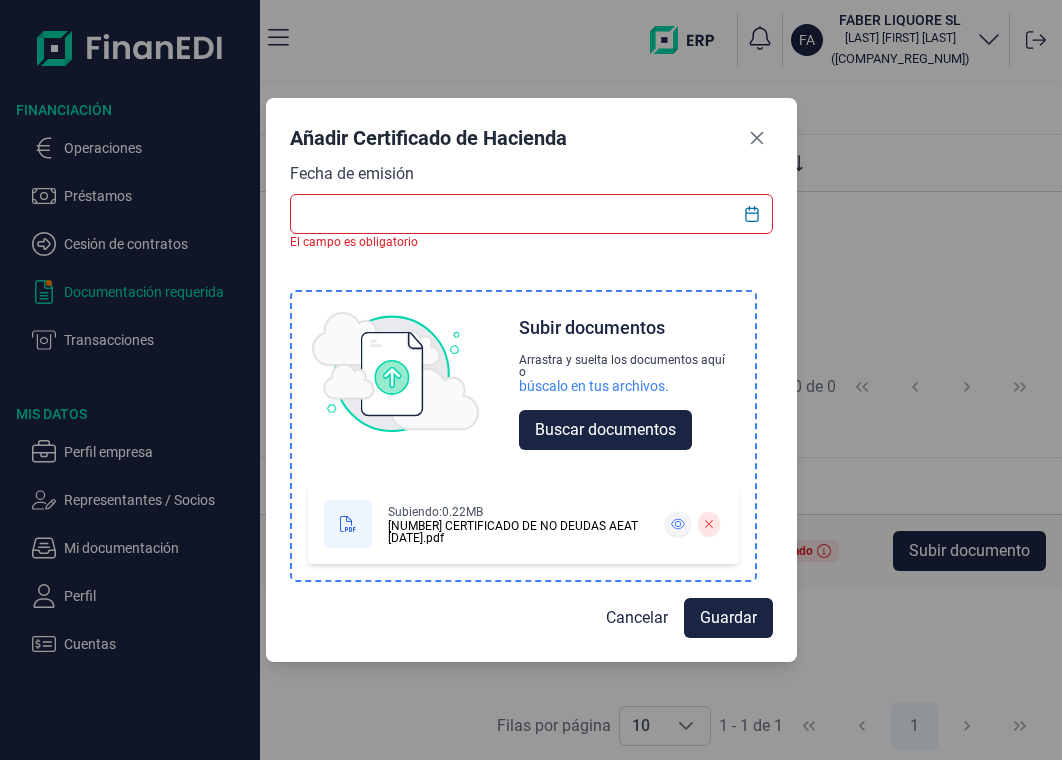 click 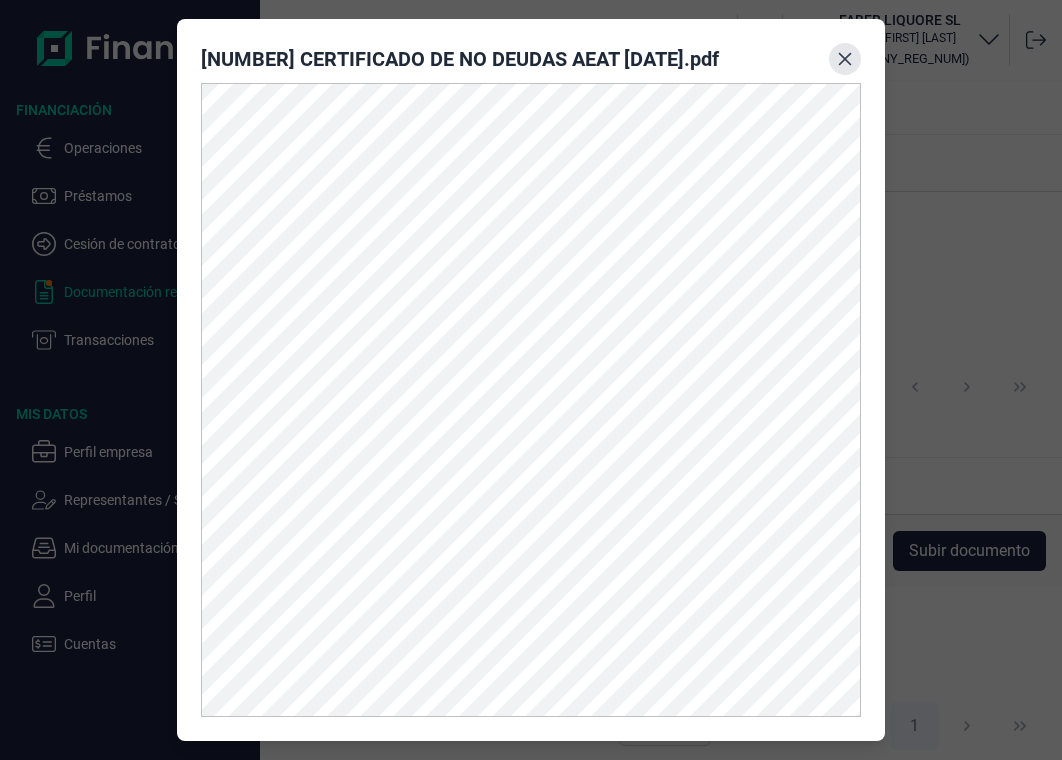 click 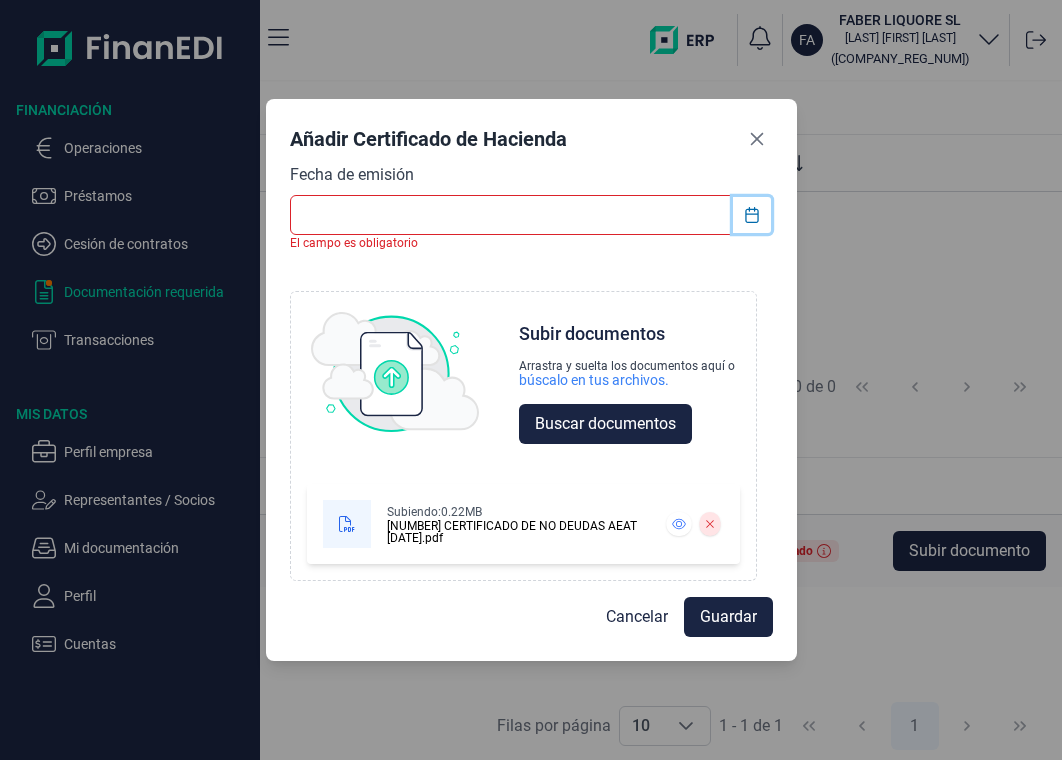 click 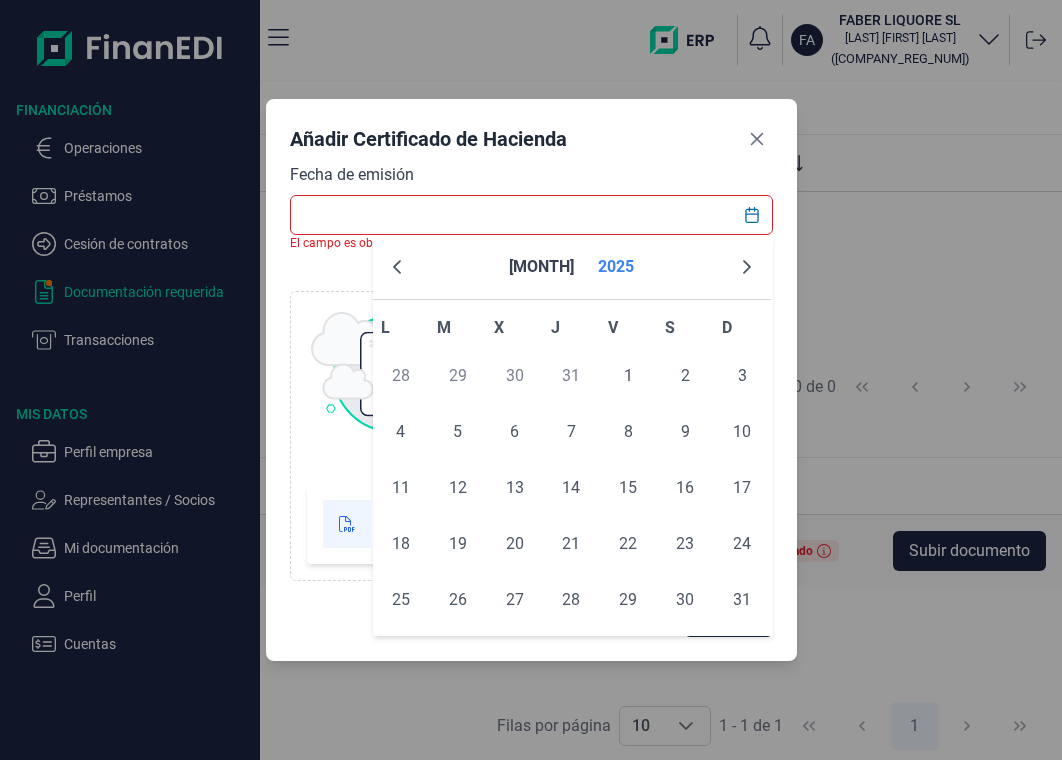 click on "2025" at bounding box center (616, 267) 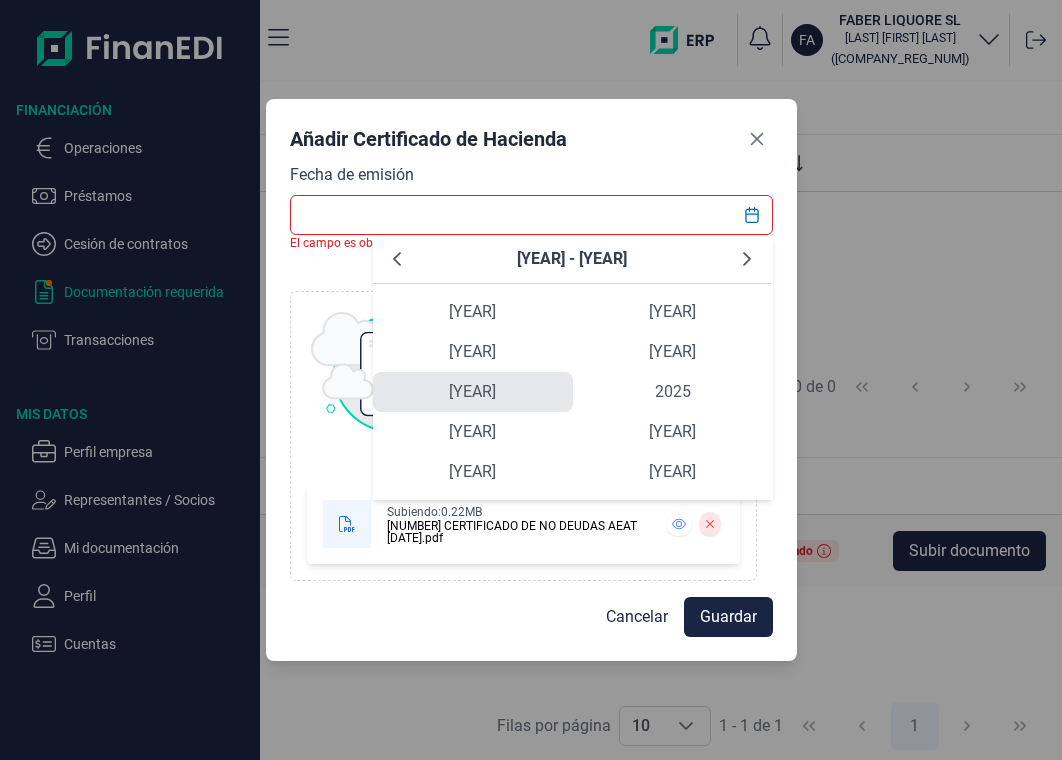 click on "[YEAR]" at bounding box center [473, 392] 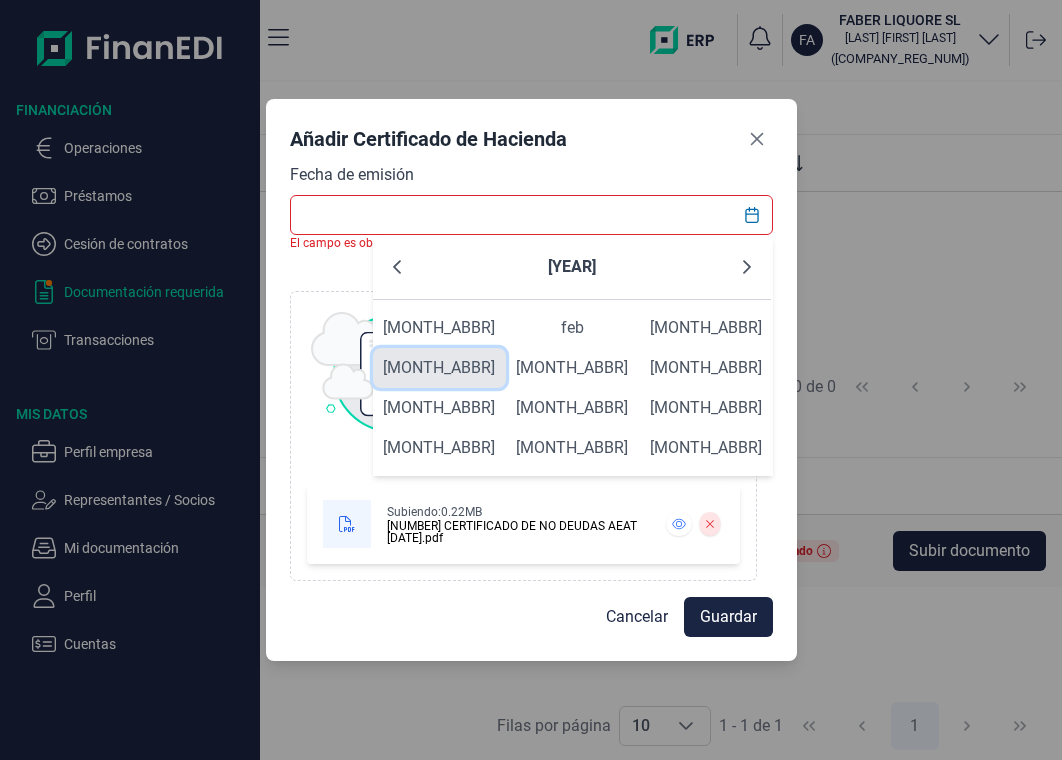 click on "[MONTH_ABBR]" at bounding box center (439, 368) 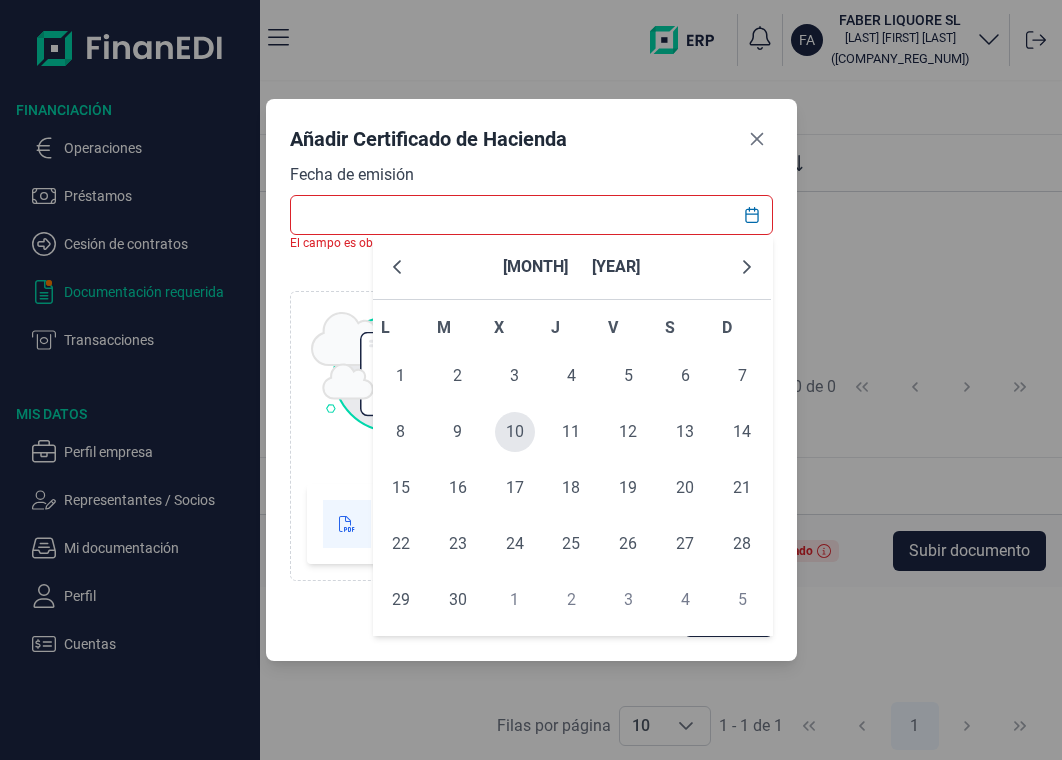 click on "10" at bounding box center [515, 432] 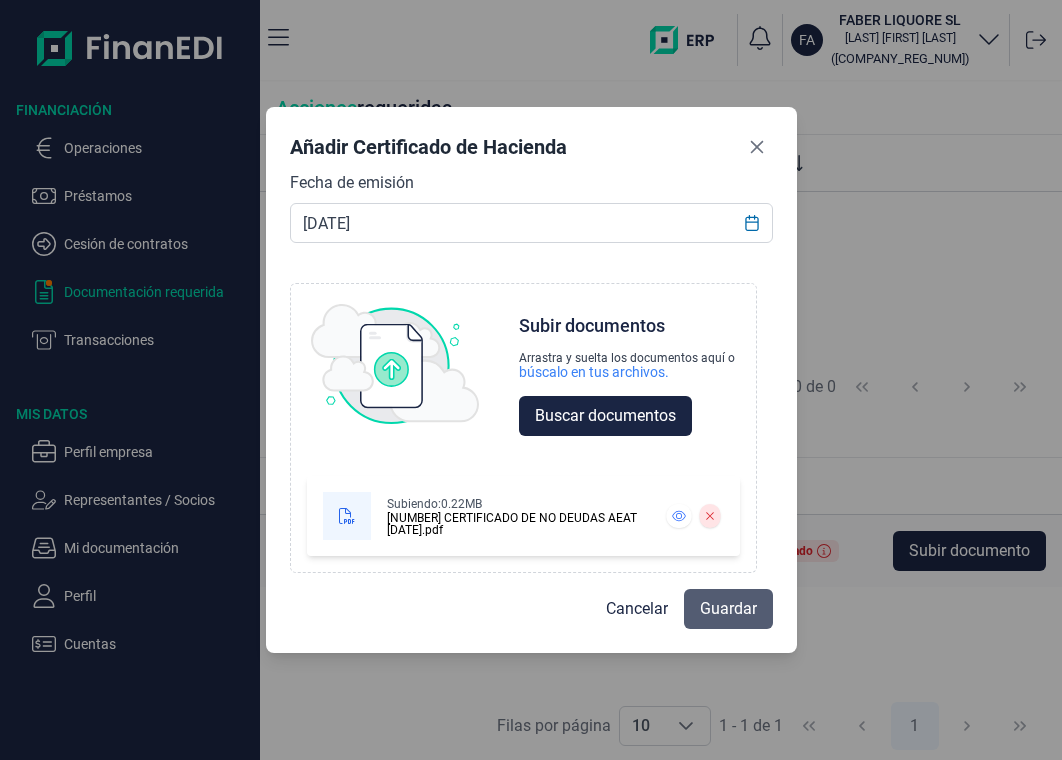 click on "Guardar" at bounding box center (728, 609) 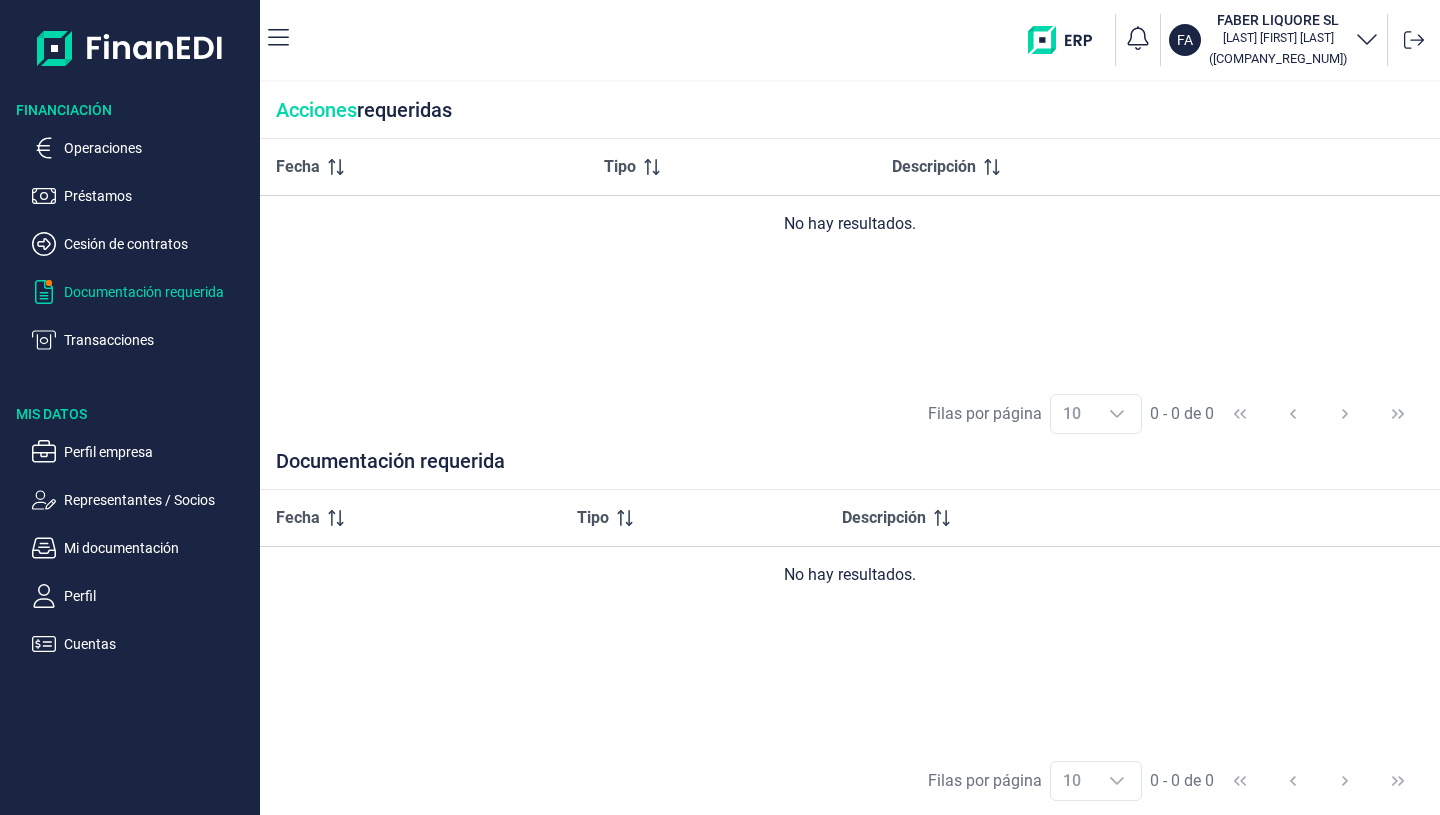 click on "Documentación requerida" at bounding box center [158, 292] 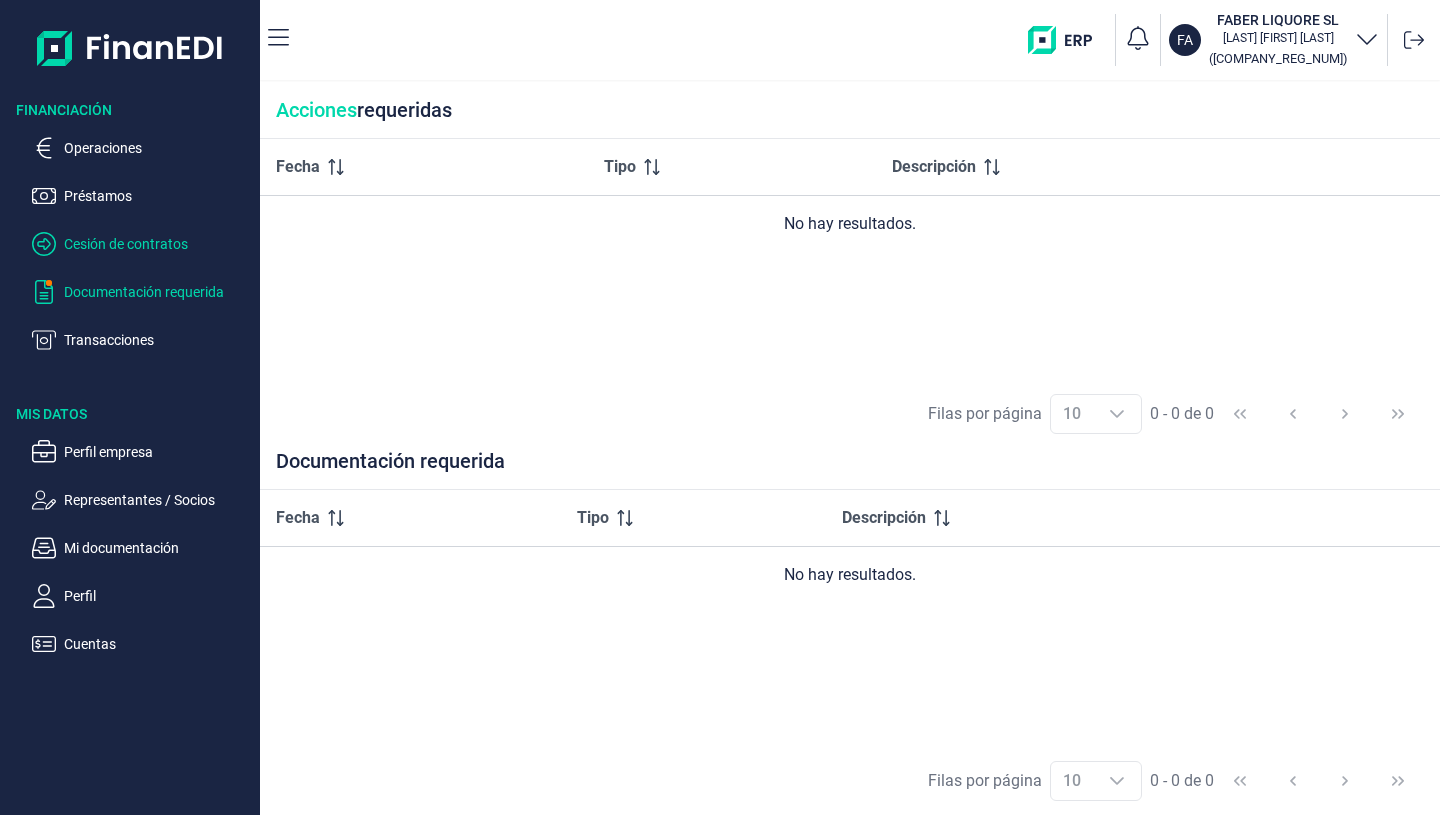 click on "Cesión de contratos" at bounding box center (158, 244) 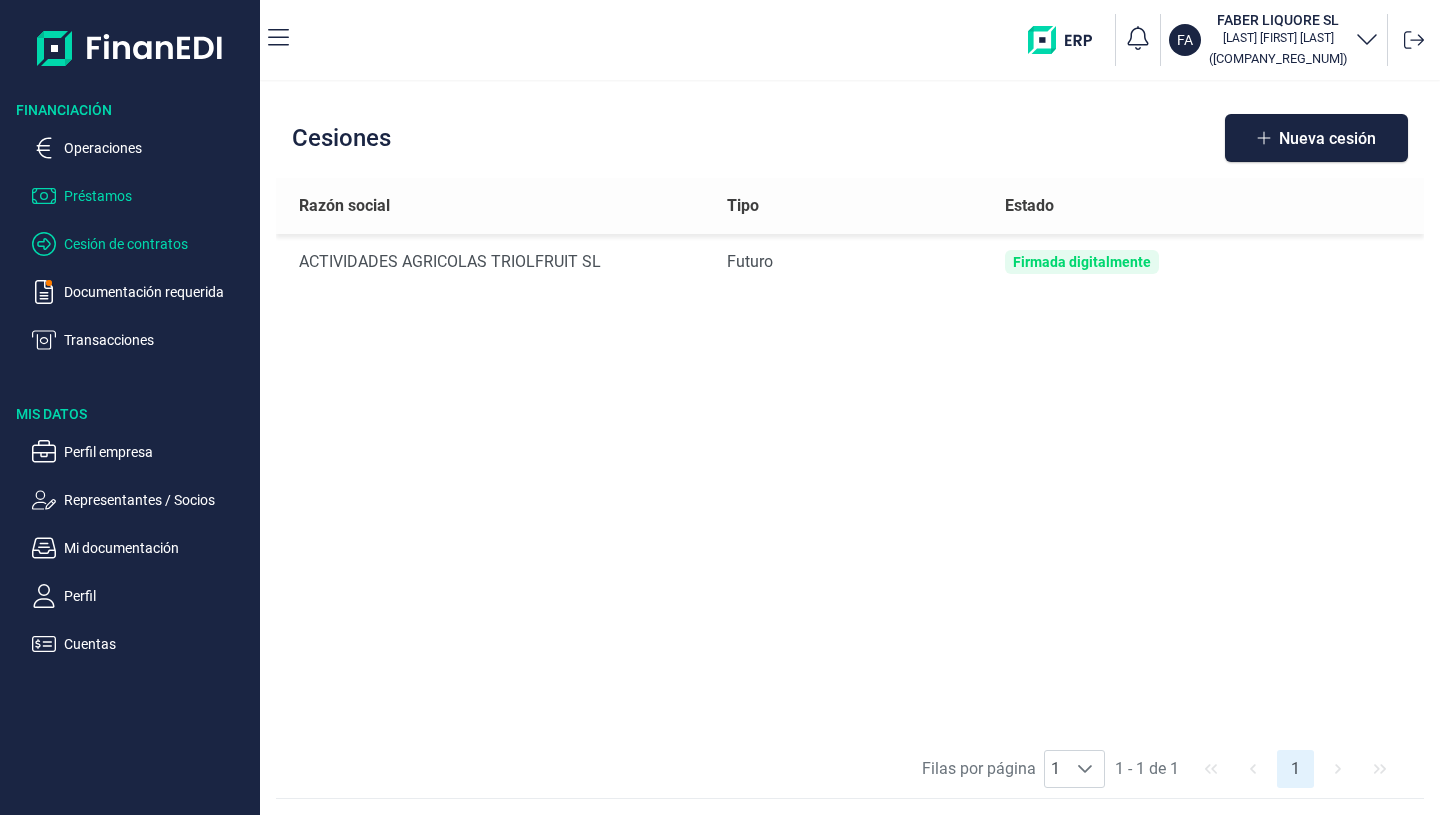 click on "Préstamos" at bounding box center [158, 196] 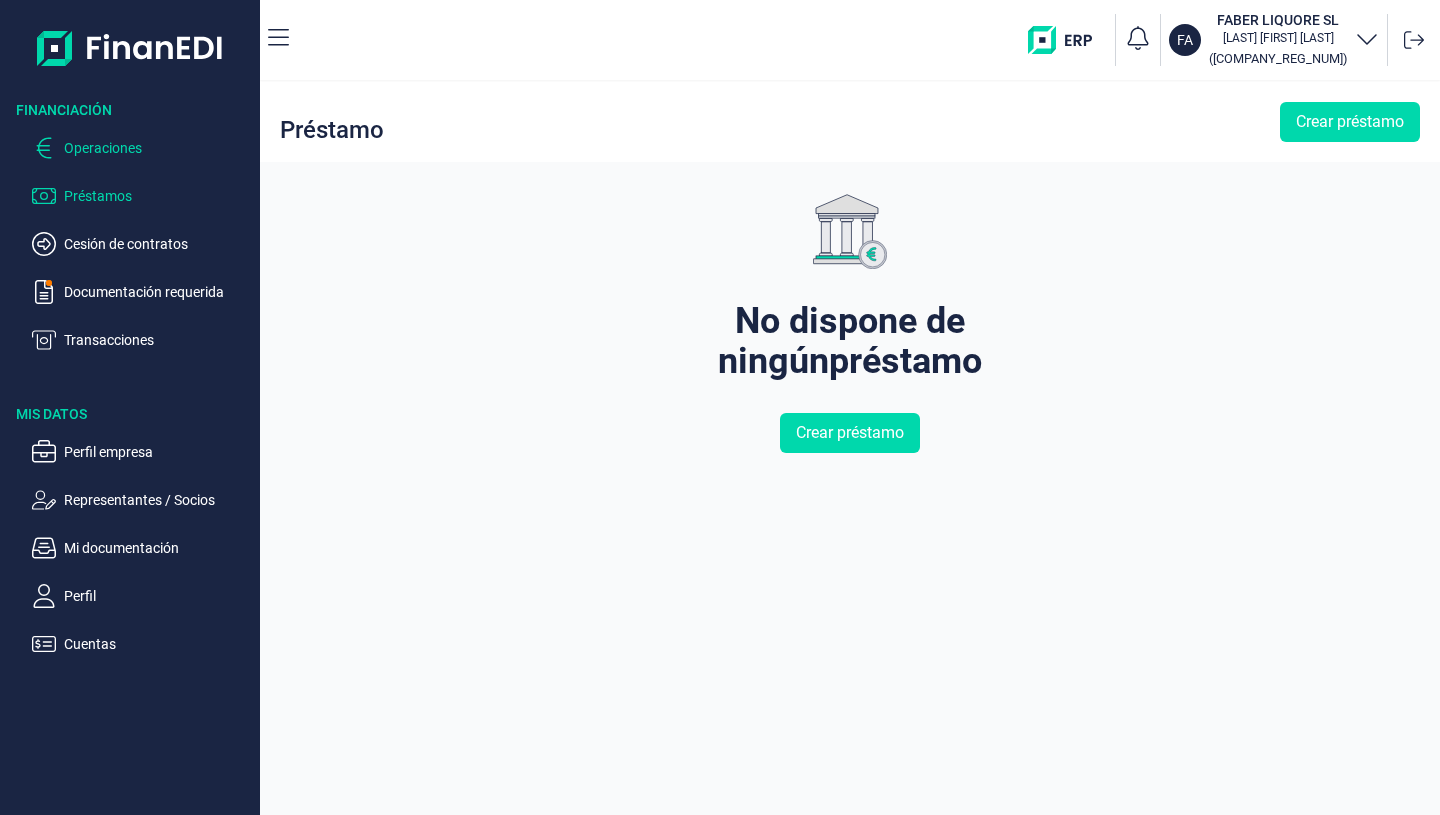 click on "Operaciones" at bounding box center [158, 148] 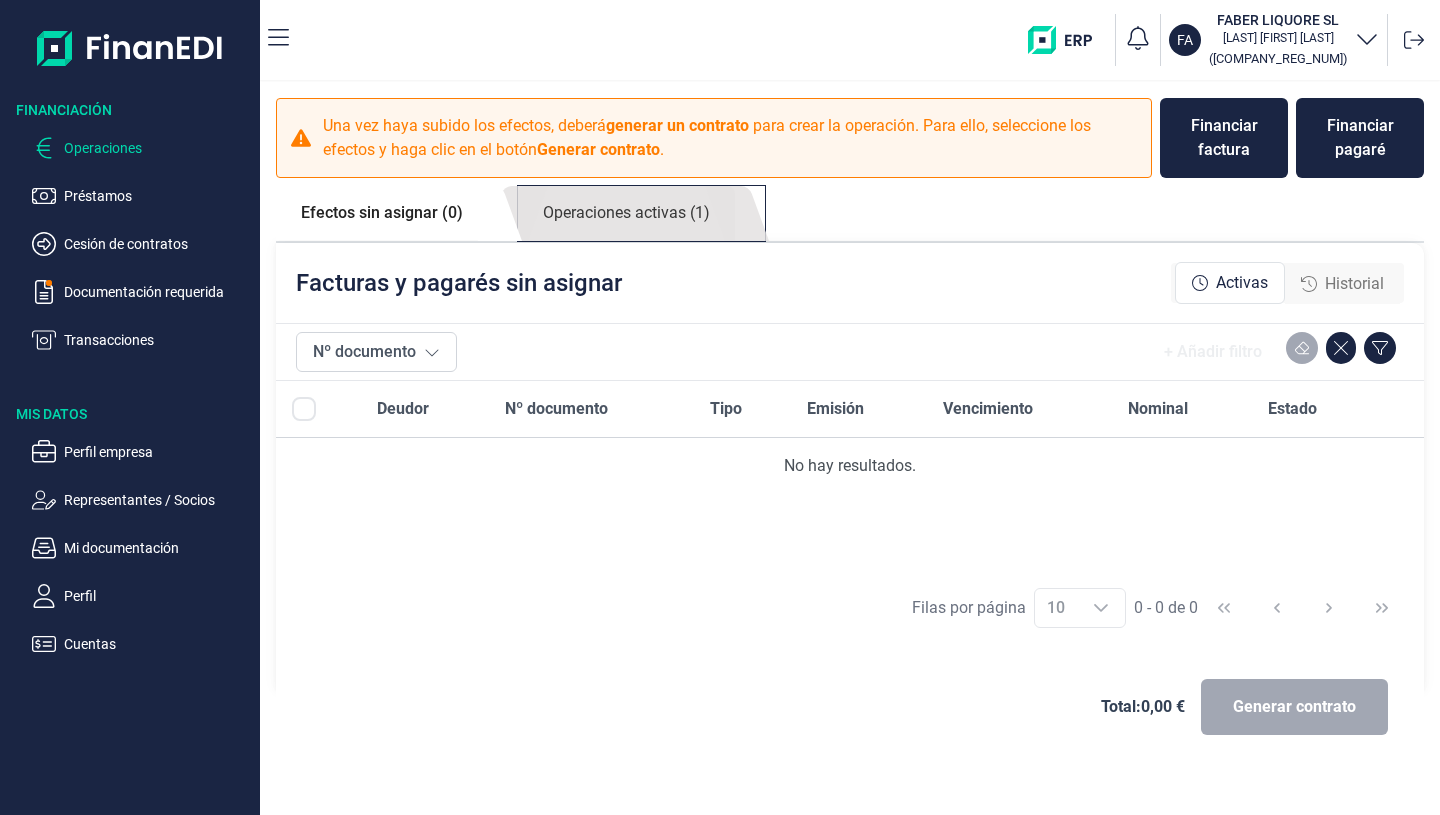 click on "Operaciones activas (1)" at bounding box center [626, 213] 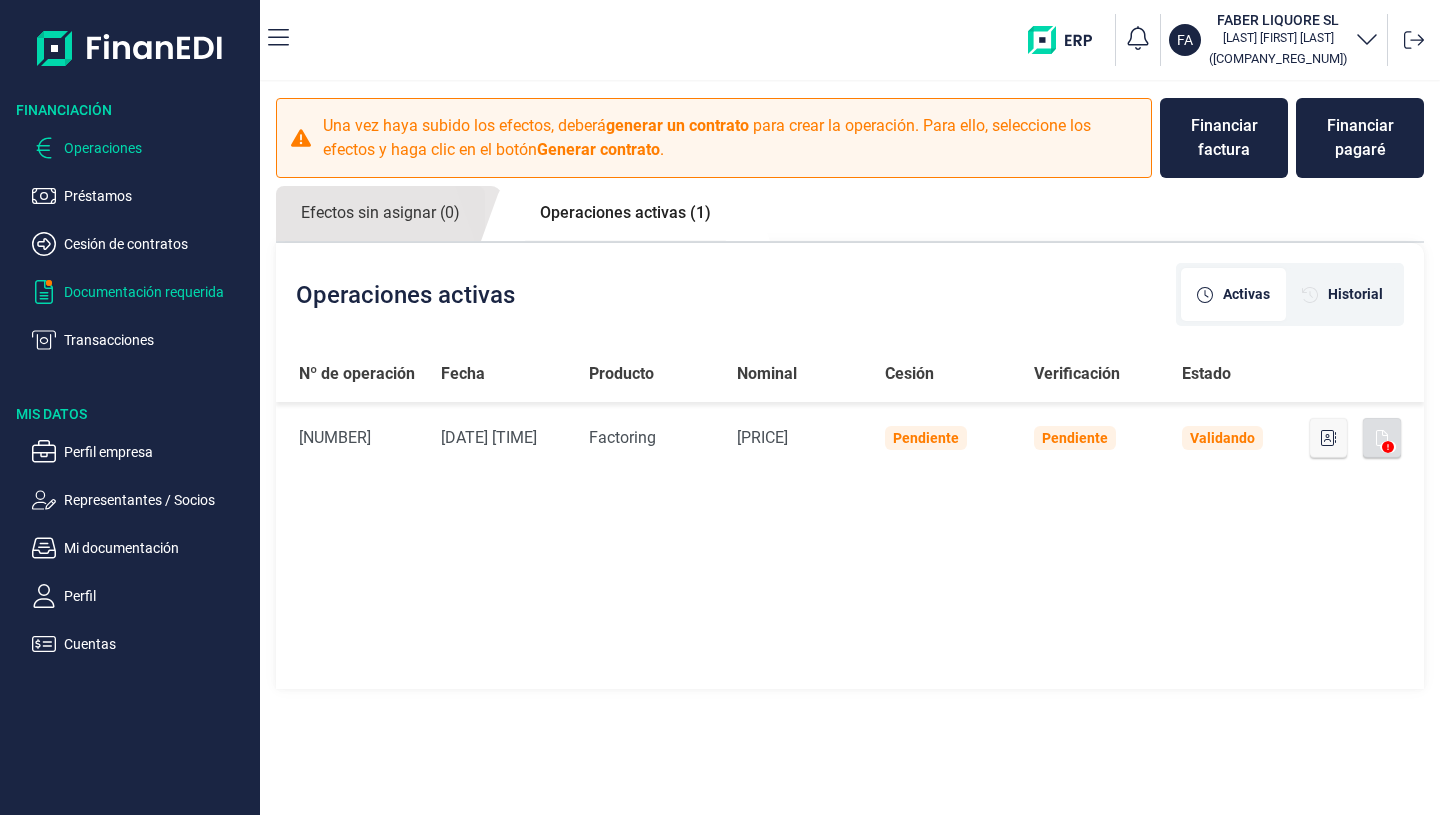 click on "Documentación requerida" at bounding box center (158, 292) 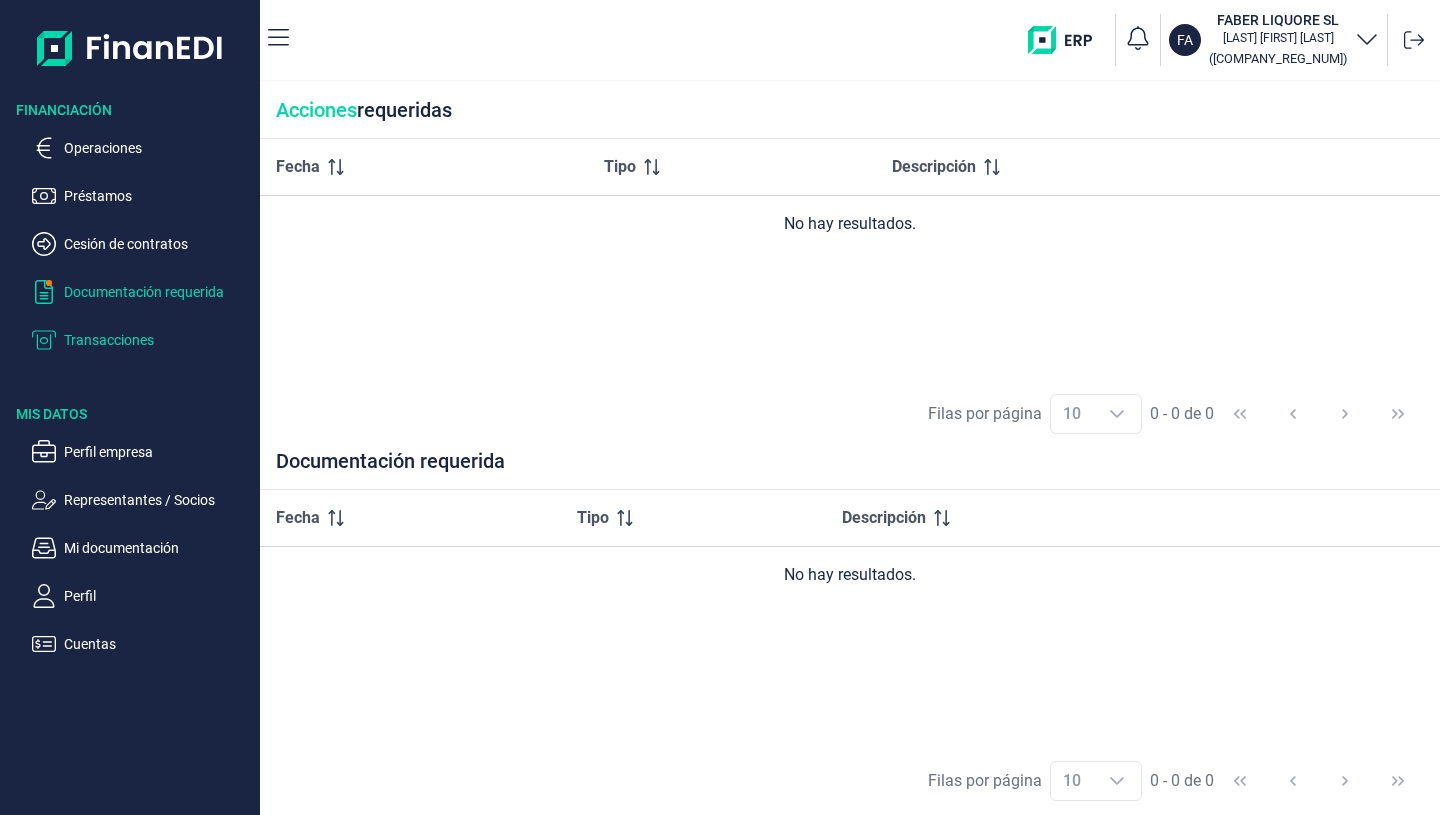 click on "Transacciones" at bounding box center [158, 340] 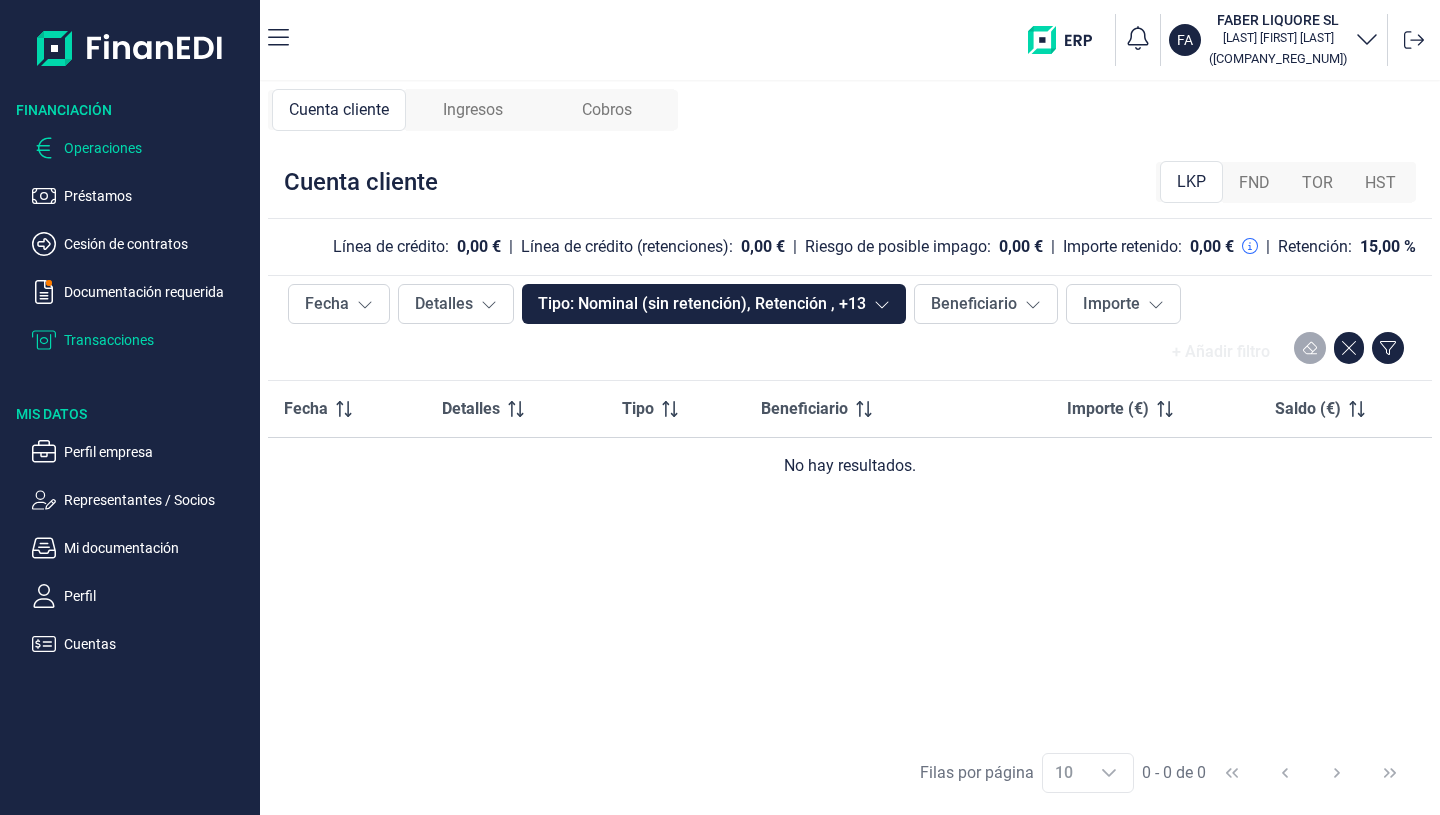 click on "Operaciones" at bounding box center (158, 148) 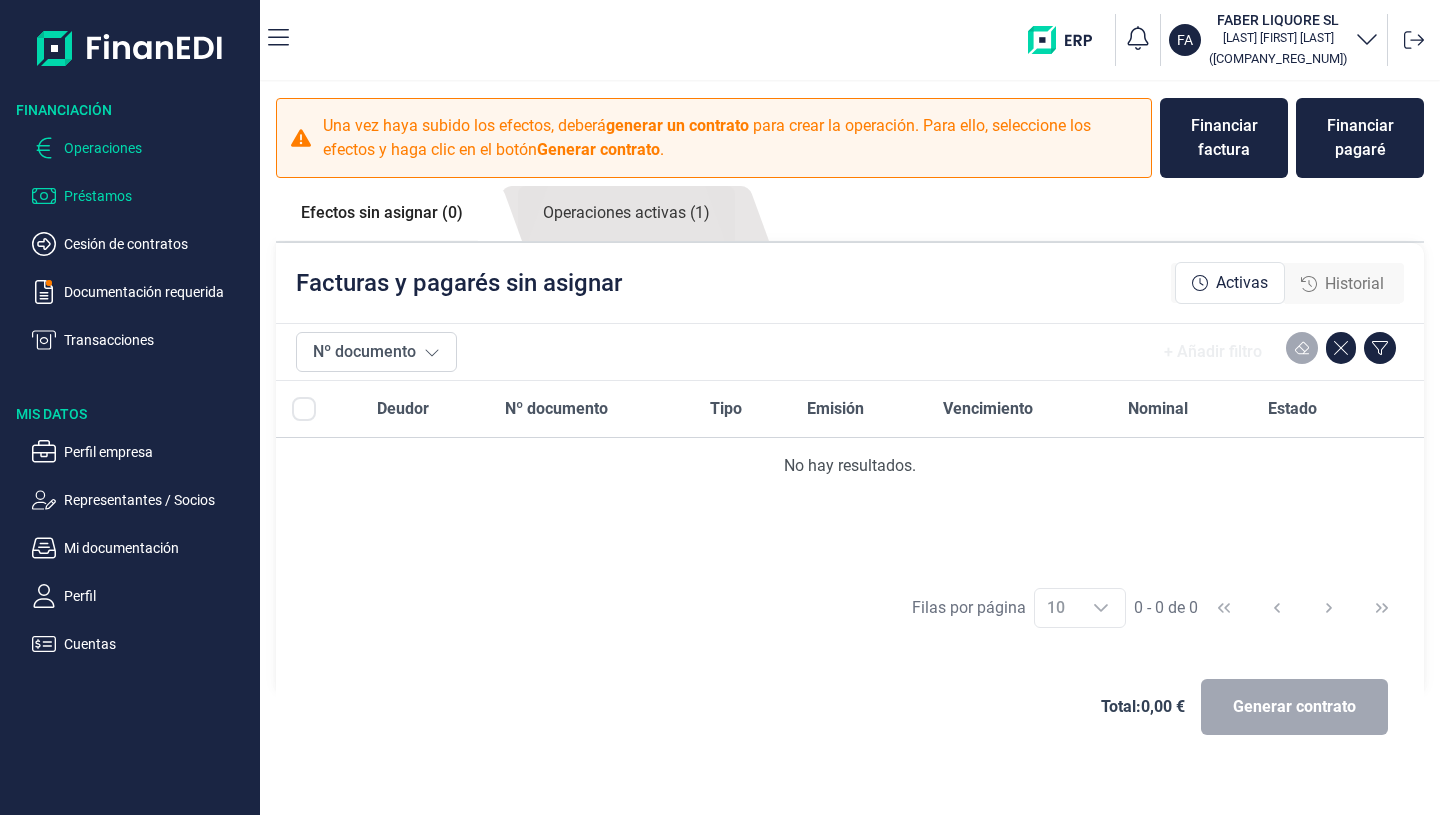 click on "Préstamos" at bounding box center (158, 196) 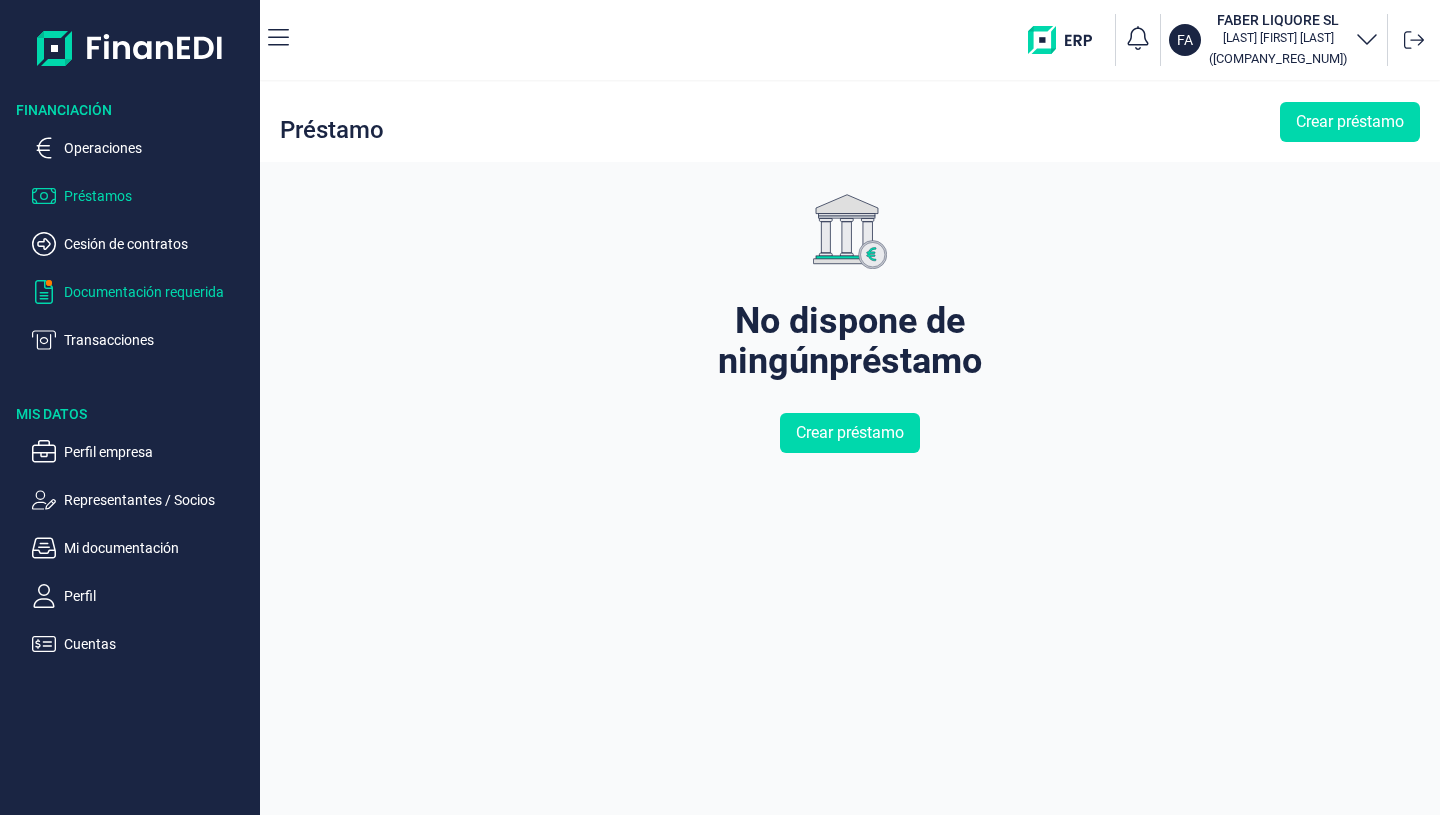 click on "Documentación requerida" at bounding box center [158, 292] 